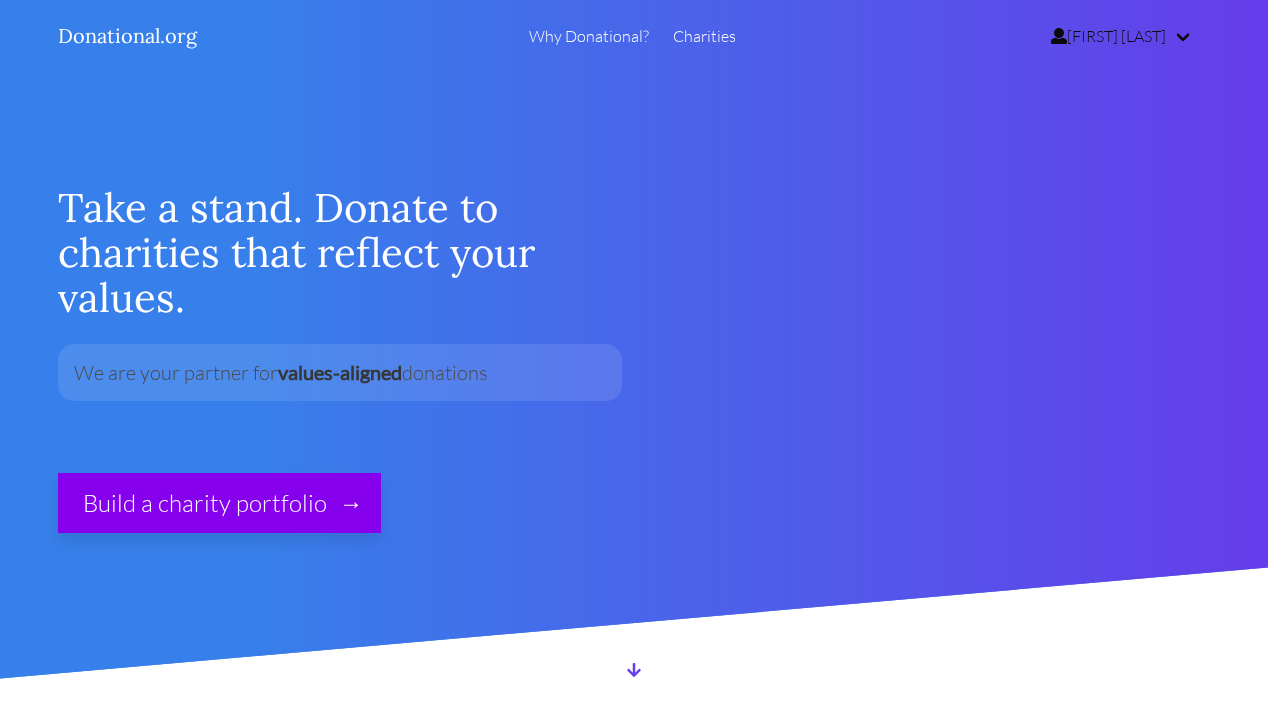 scroll, scrollTop: 0, scrollLeft: 0, axis: both 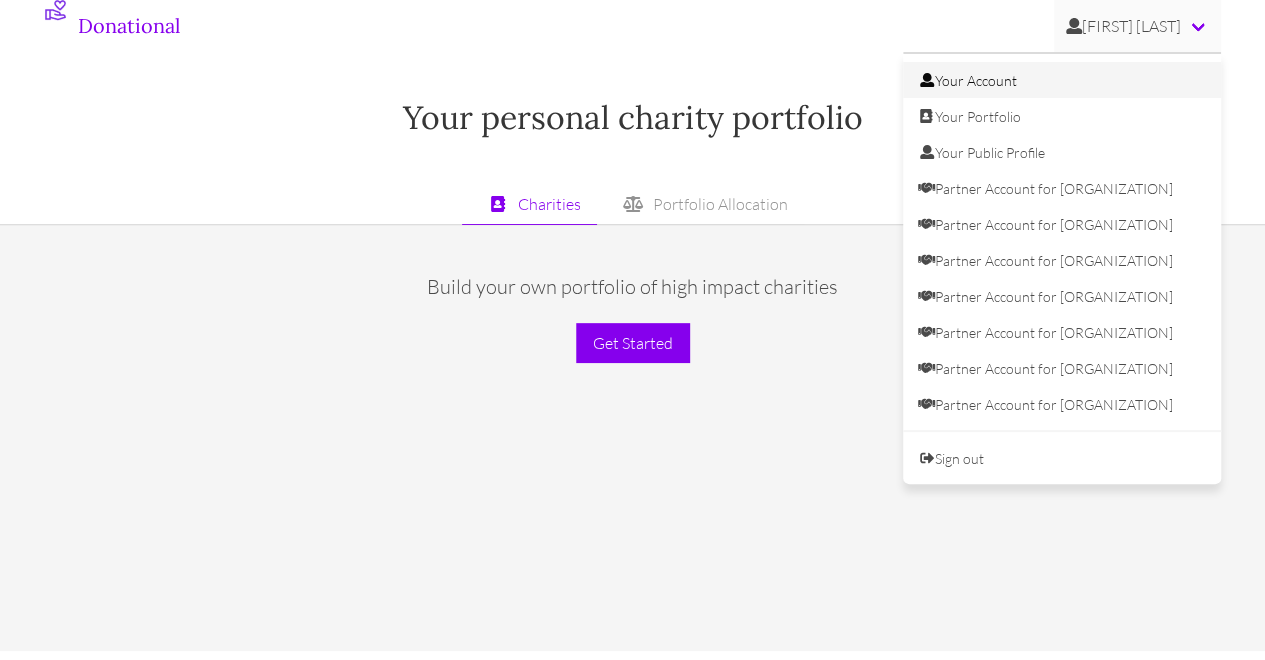 click on "Your Account" at bounding box center (1062, 80) 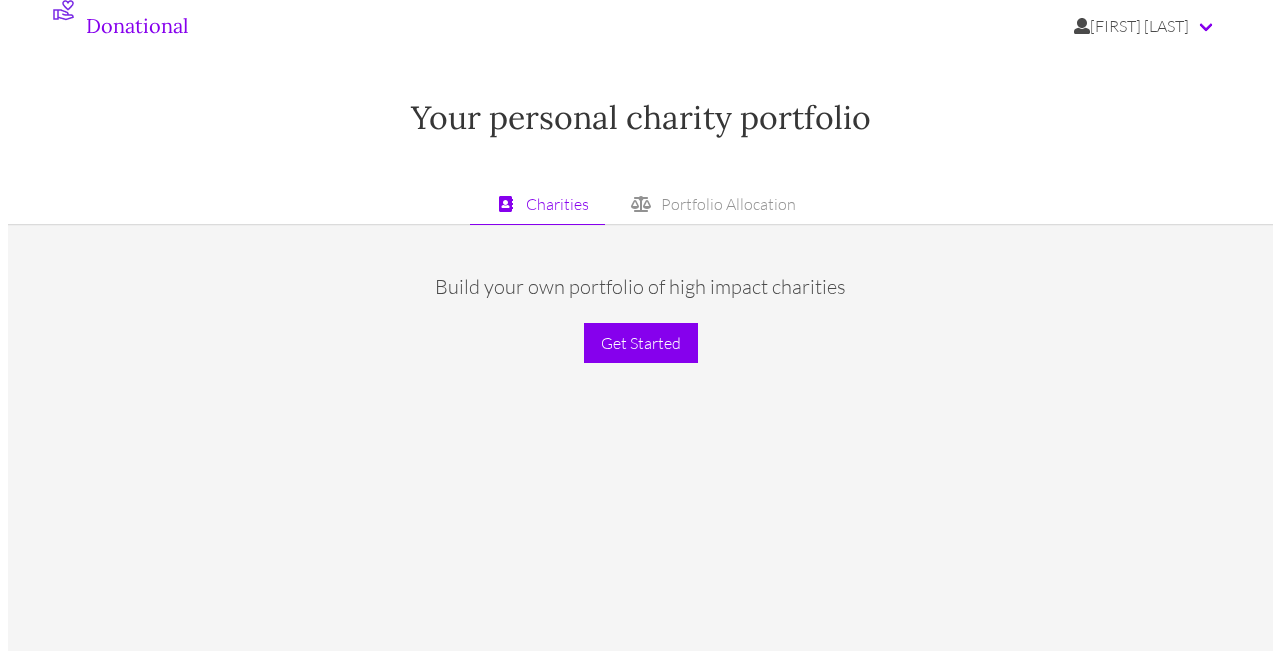 scroll, scrollTop: 0, scrollLeft: 0, axis: both 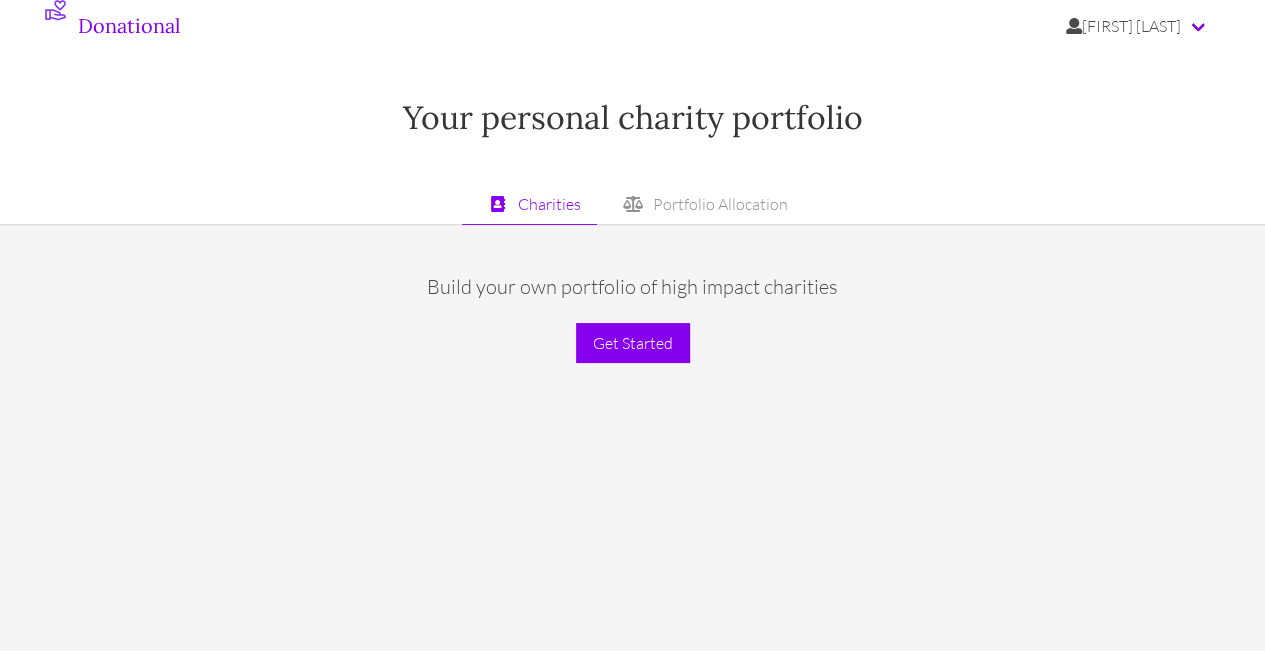 click on "Charities Portfolio Allocation" at bounding box center [632, 204] 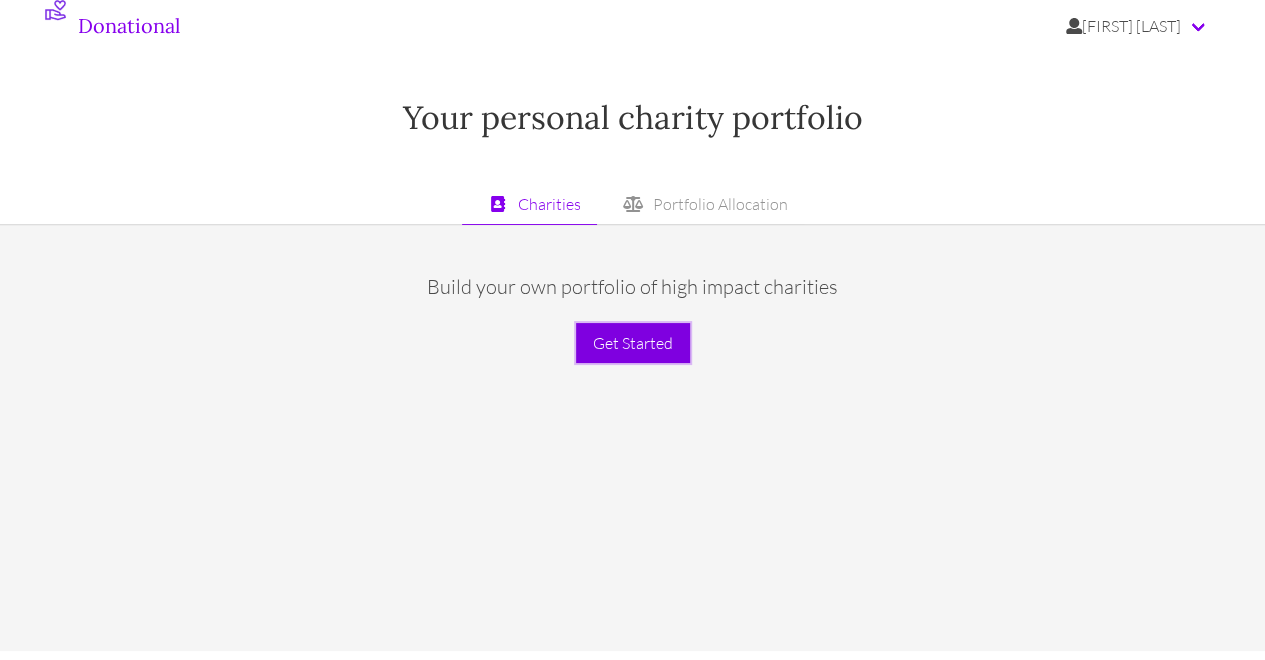 click on "Get Started" at bounding box center [633, 343] 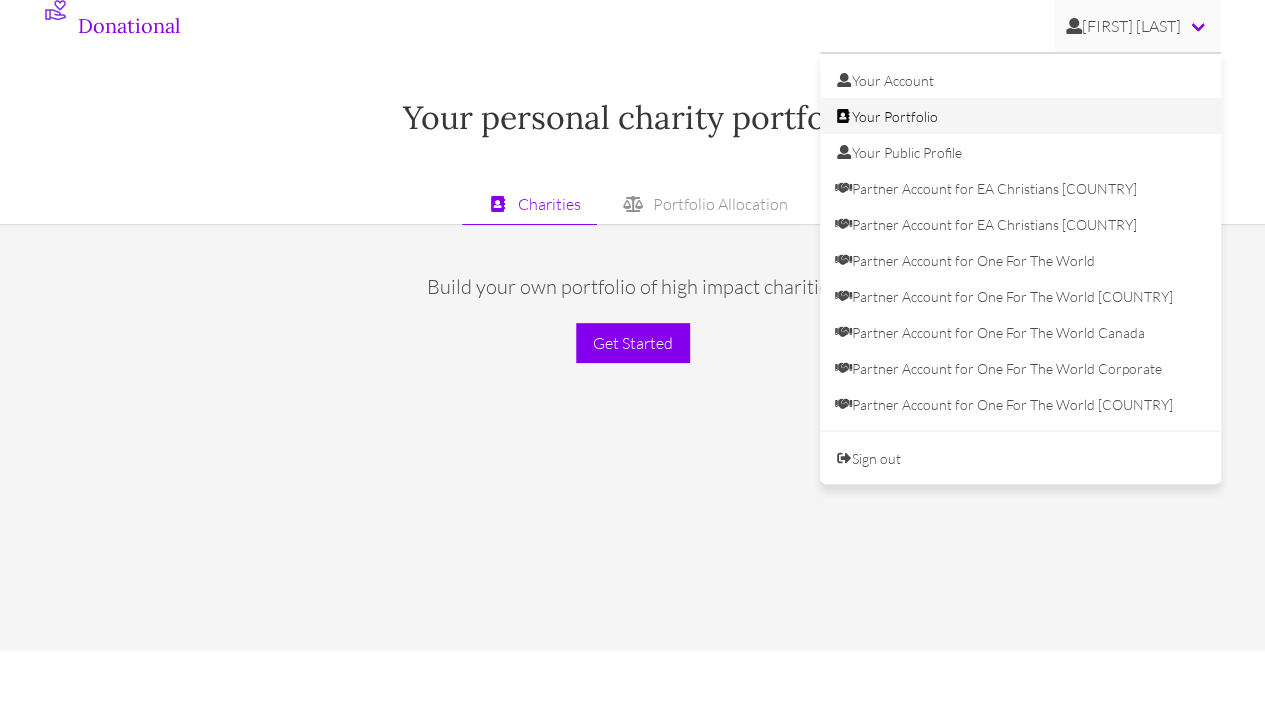 click on "Your Portfolio" at bounding box center [1020, 116] 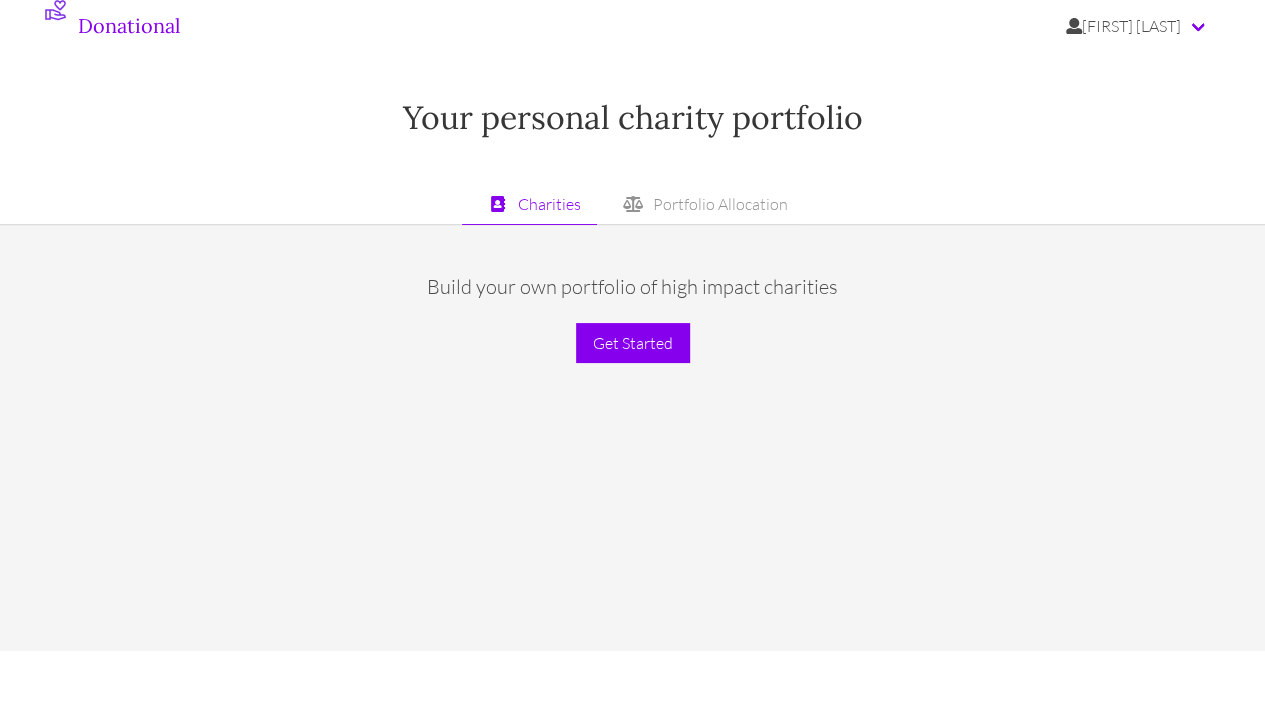 click on "Charities Portfolio Allocation" at bounding box center [632, 204] 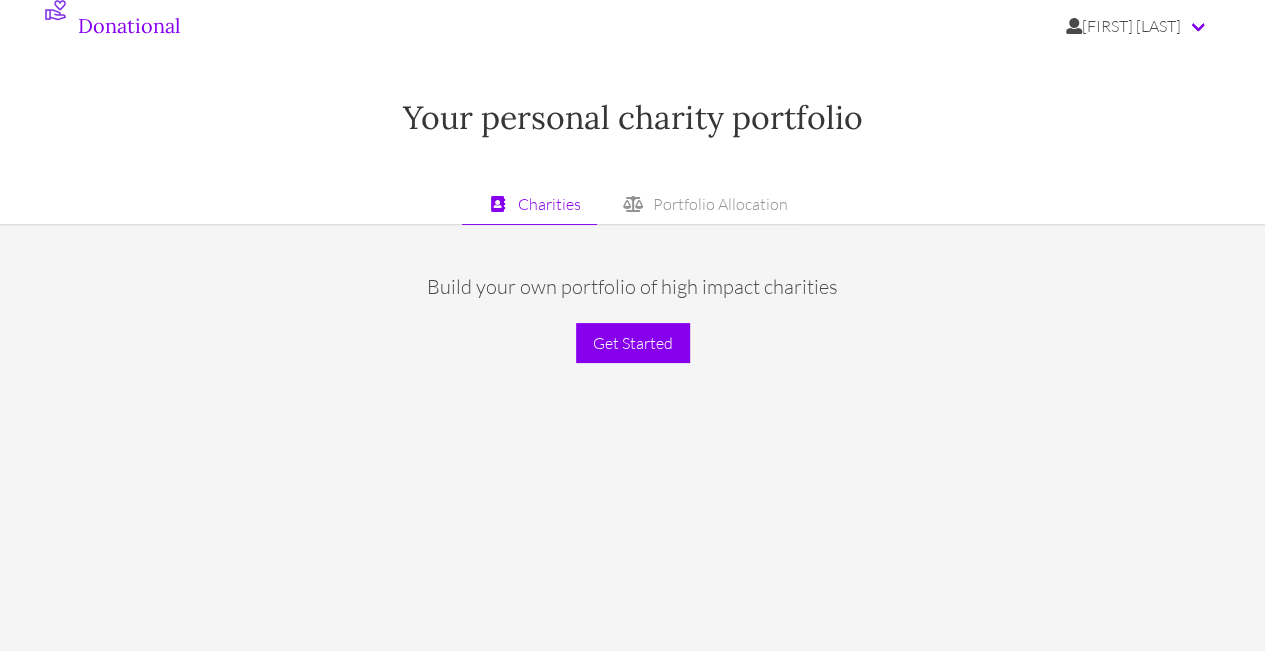 click on "Charities Portfolio Allocation" at bounding box center (632, 204) 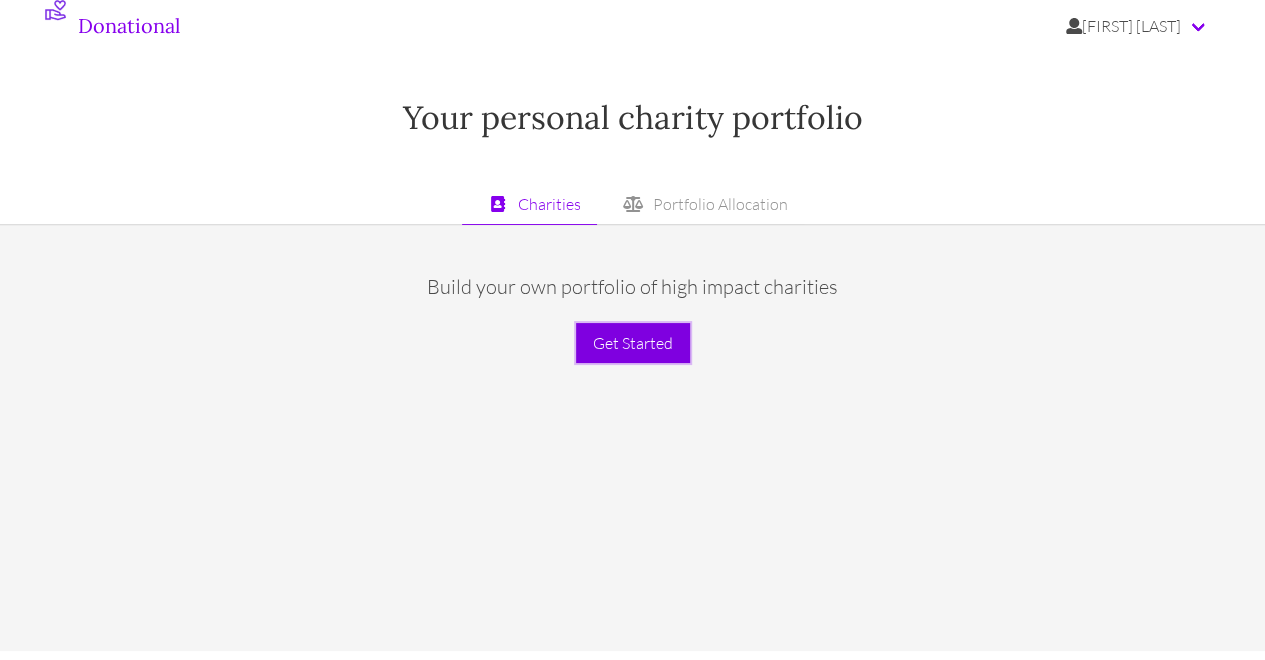 click on "Get Started" at bounding box center [633, 343] 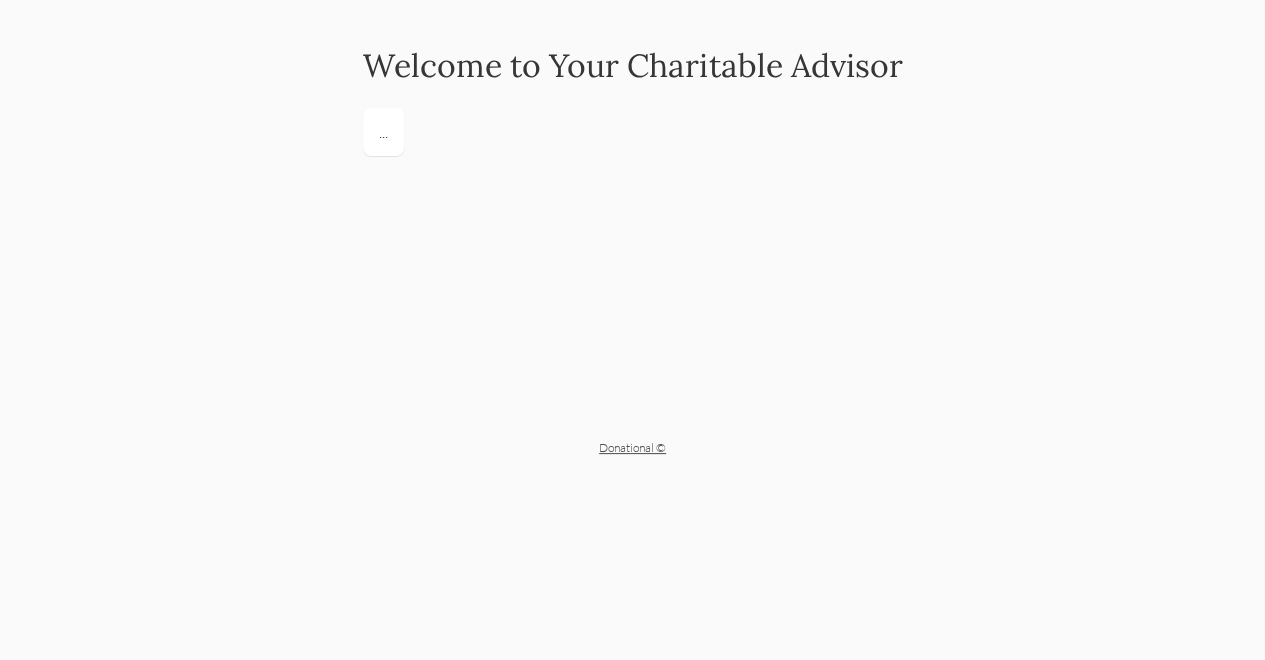 click on "Welcome to Your Charitable Advisor" at bounding box center [633, 192] 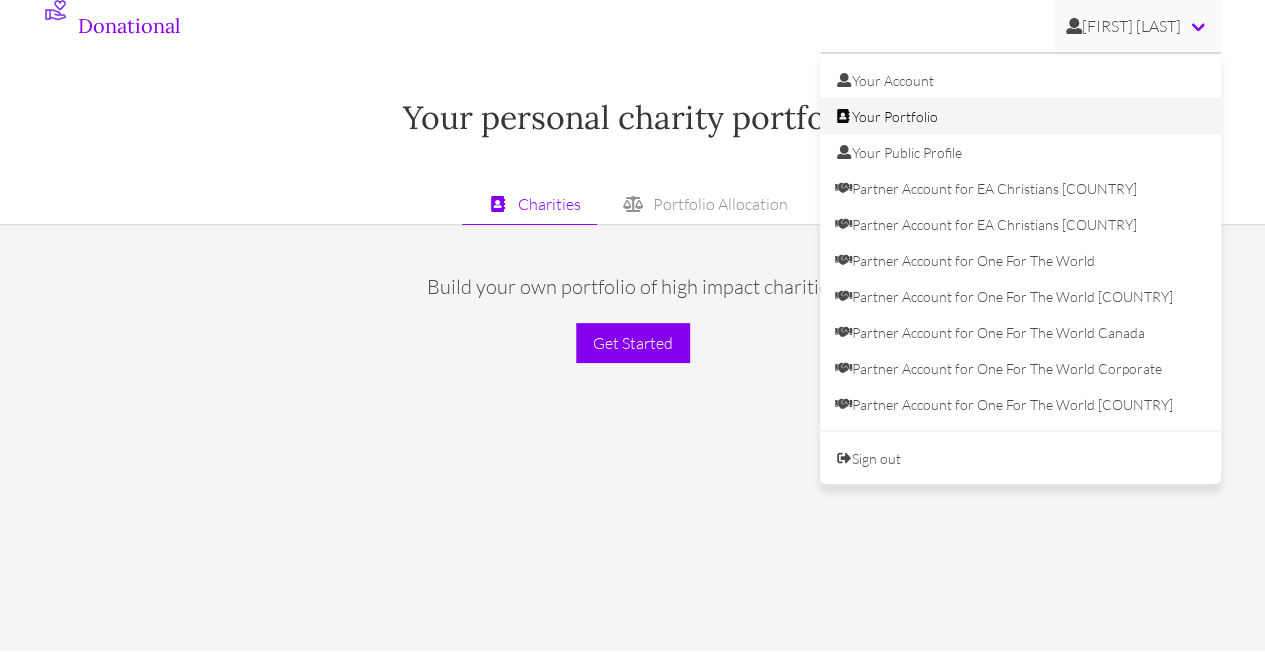 click on "Your Portfolio" at bounding box center [1020, 116] 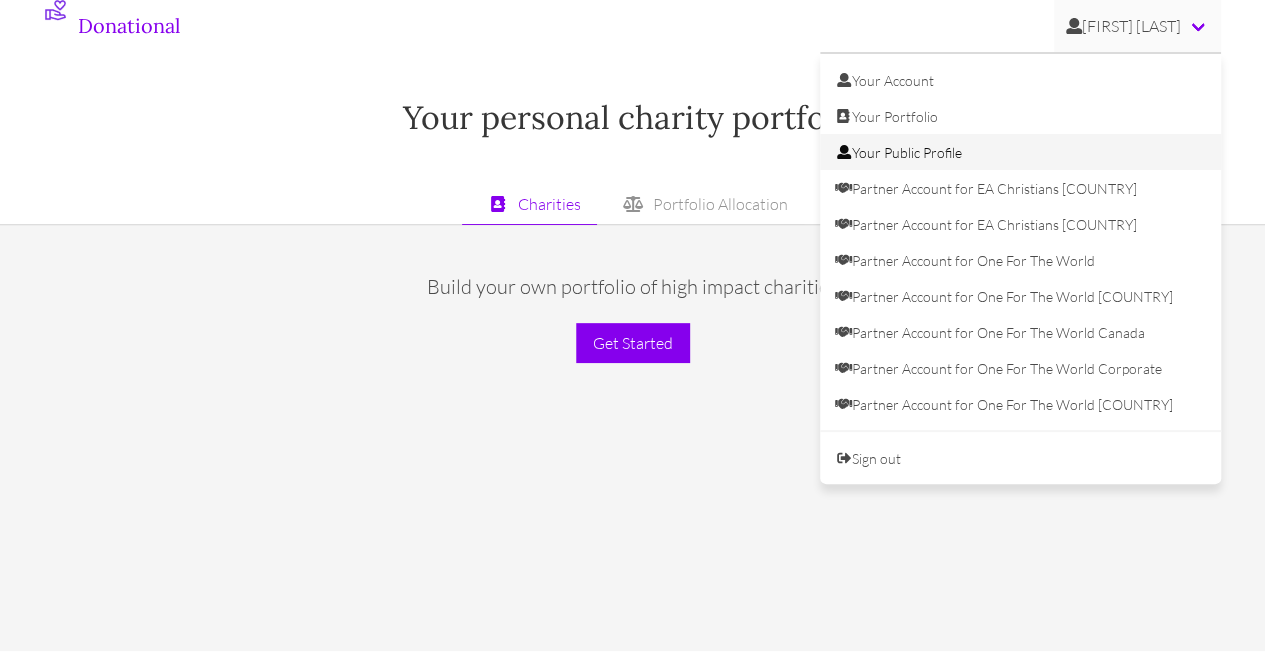 click on "Your Public Profile" at bounding box center [1020, 152] 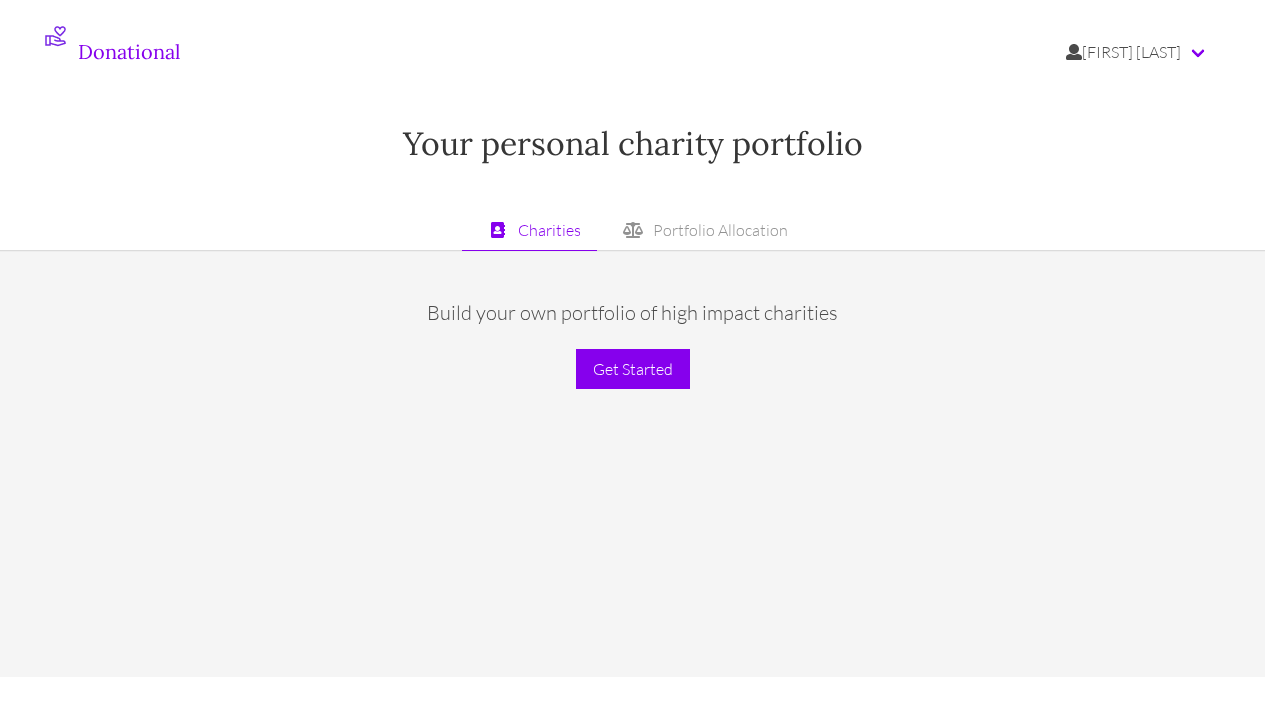 scroll, scrollTop: 0, scrollLeft: 0, axis: both 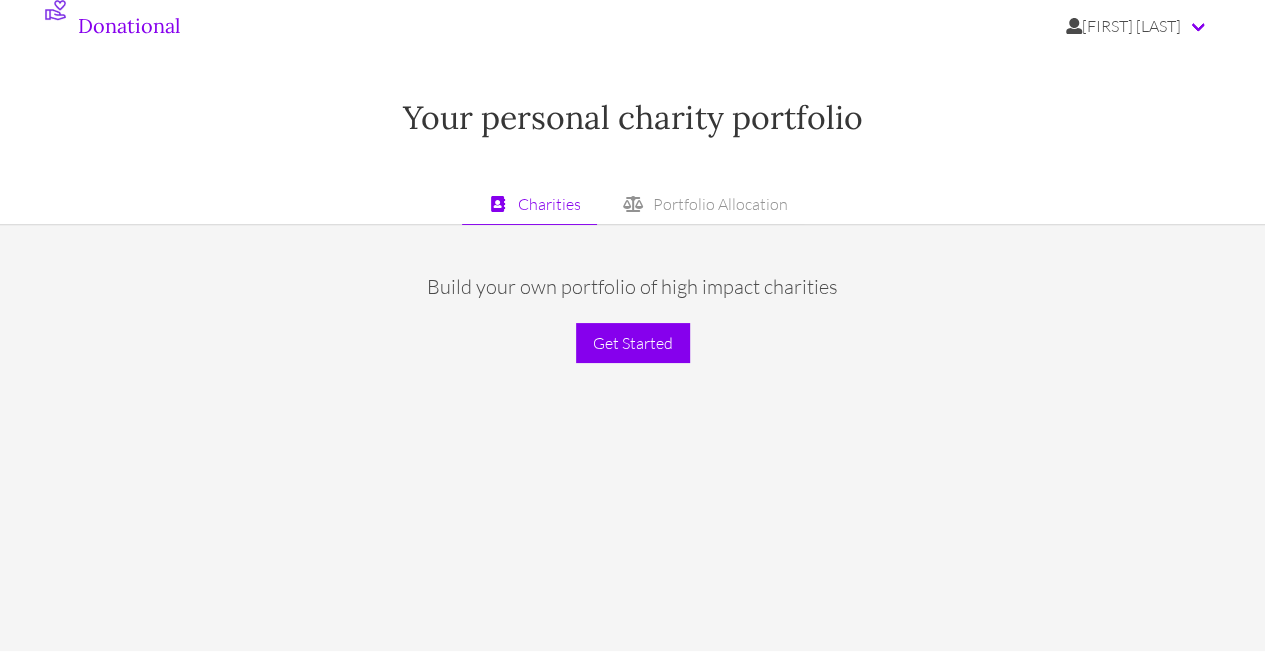 click on "Charities Portfolio Allocation" at bounding box center (632, 204) 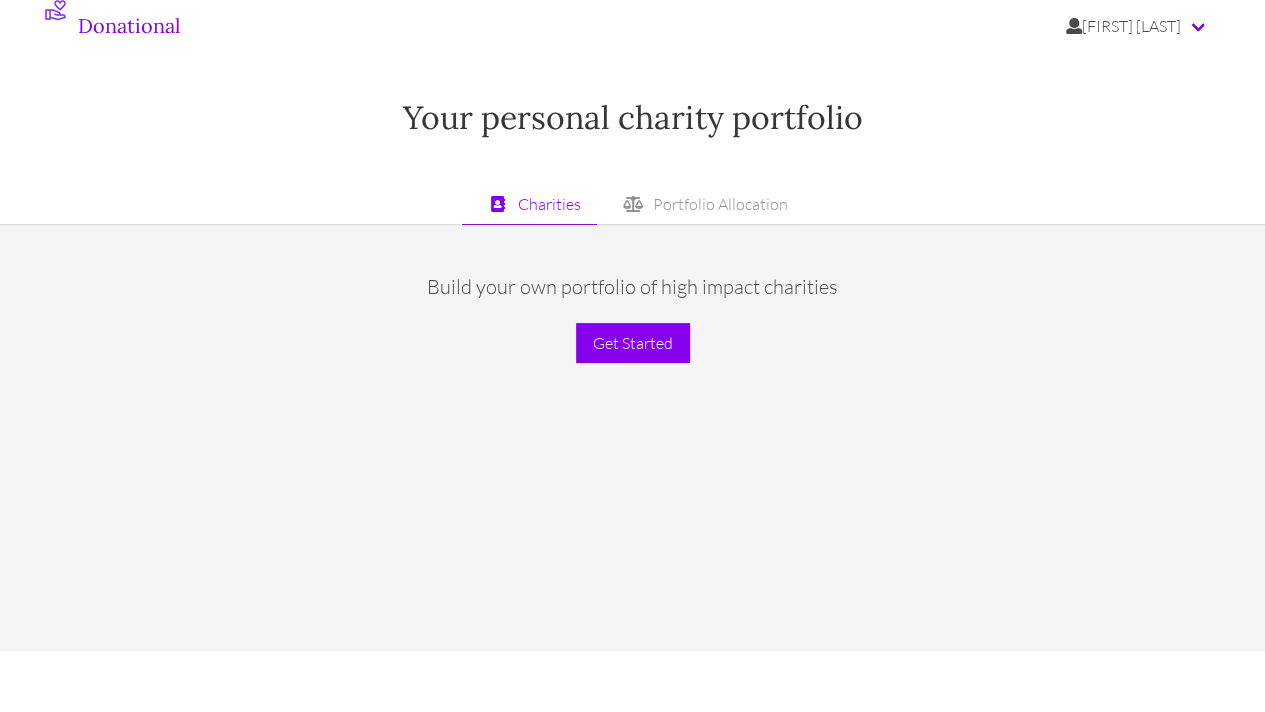click on "Build your own portfolio of high impact charities" at bounding box center (633, 286) 